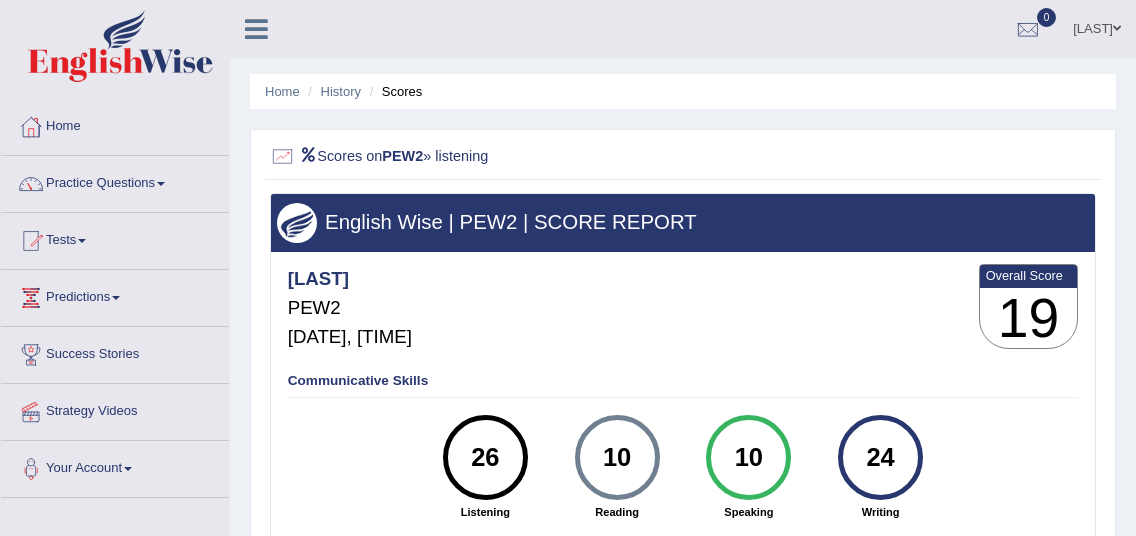 scroll, scrollTop: 0, scrollLeft: 0, axis: both 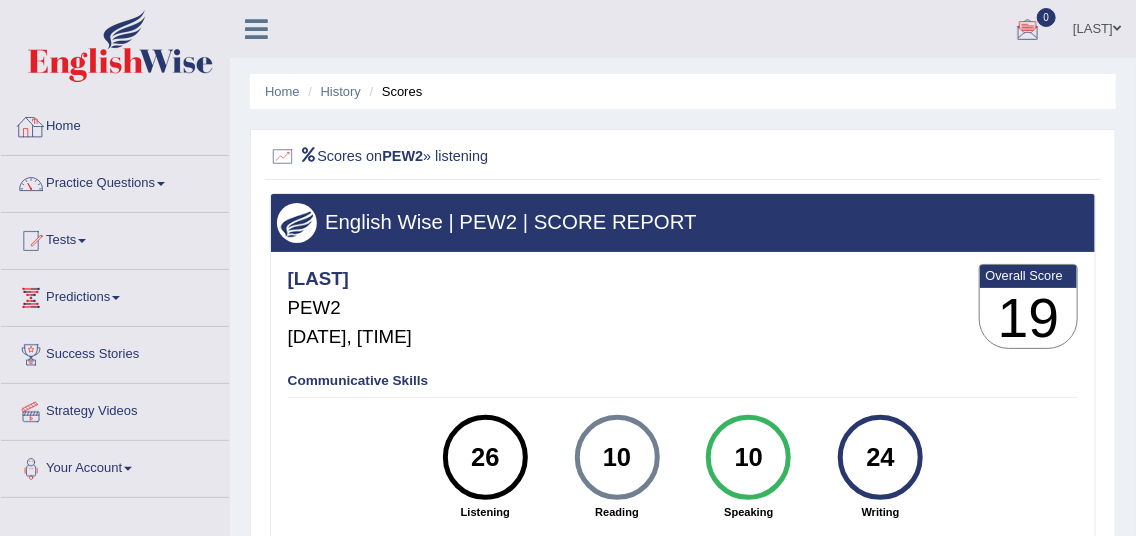 click on "Home" at bounding box center [115, 124] 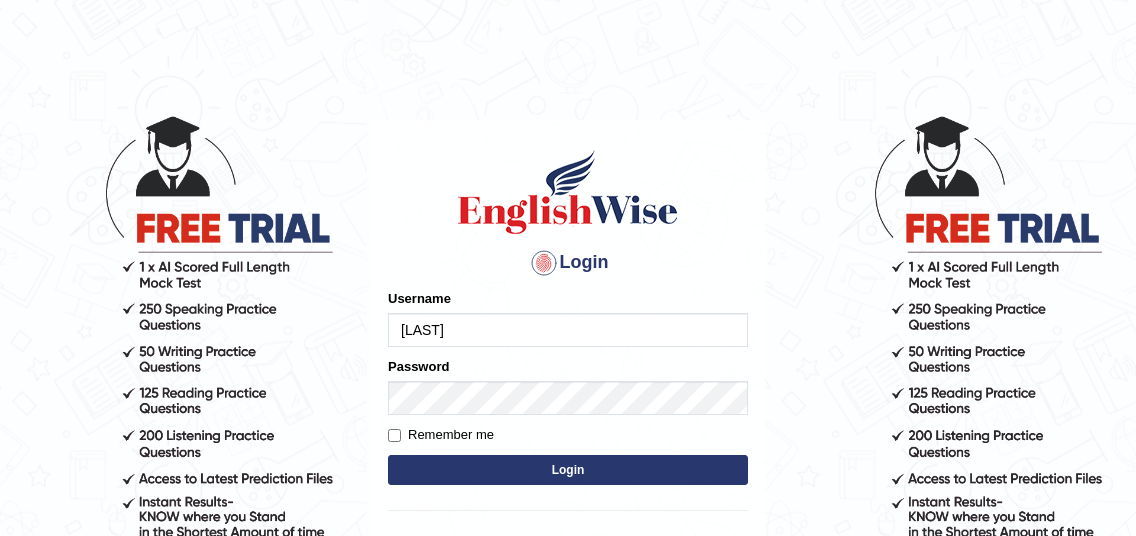 scroll, scrollTop: 0, scrollLeft: 0, axis: both 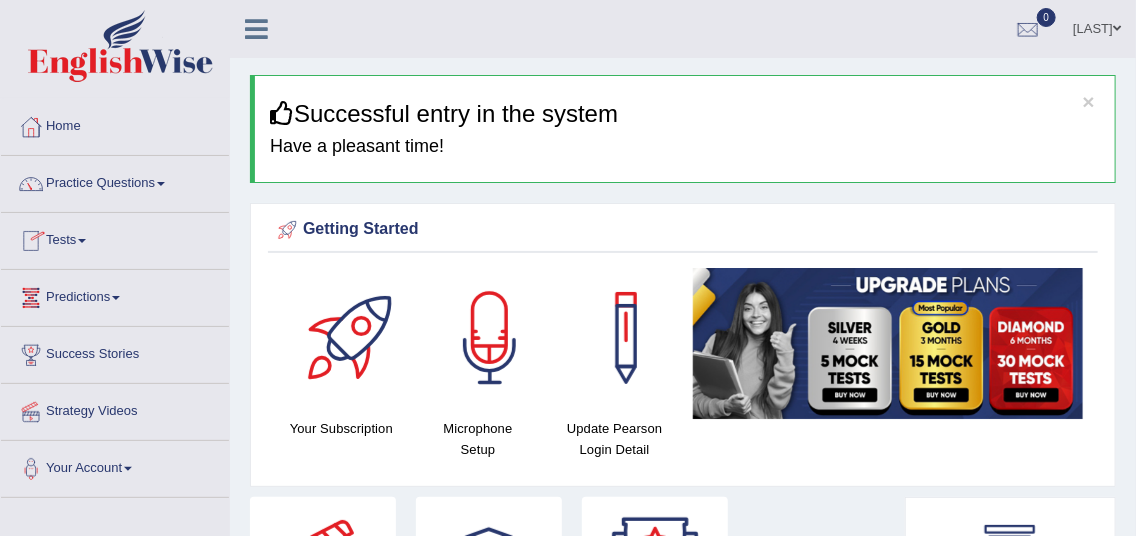 click on "Tests" at bounding box center [115, 238] 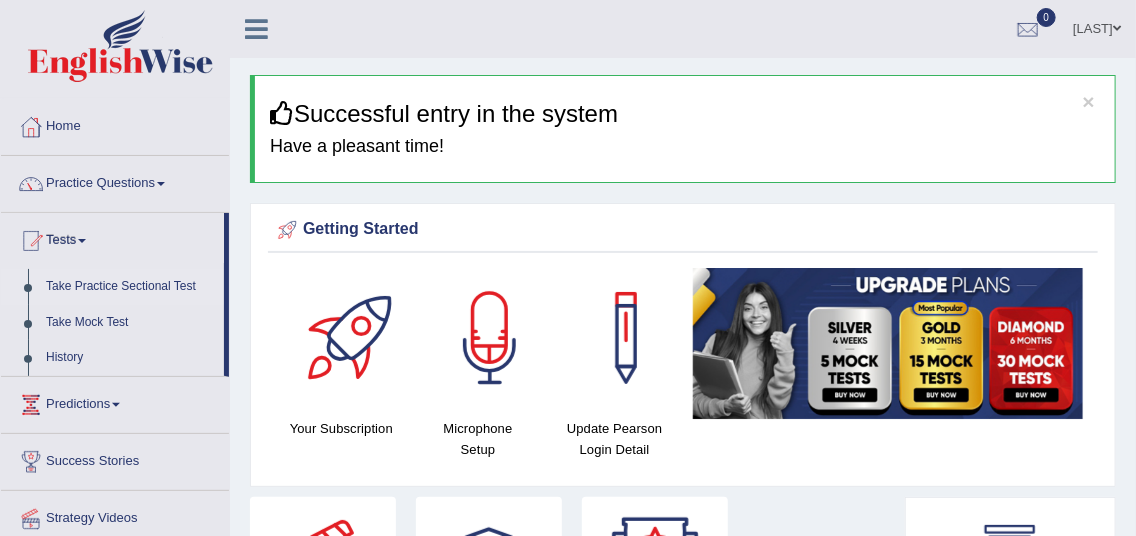 click on "Take Practice Sectional Test" at bounding box center (130, 287) 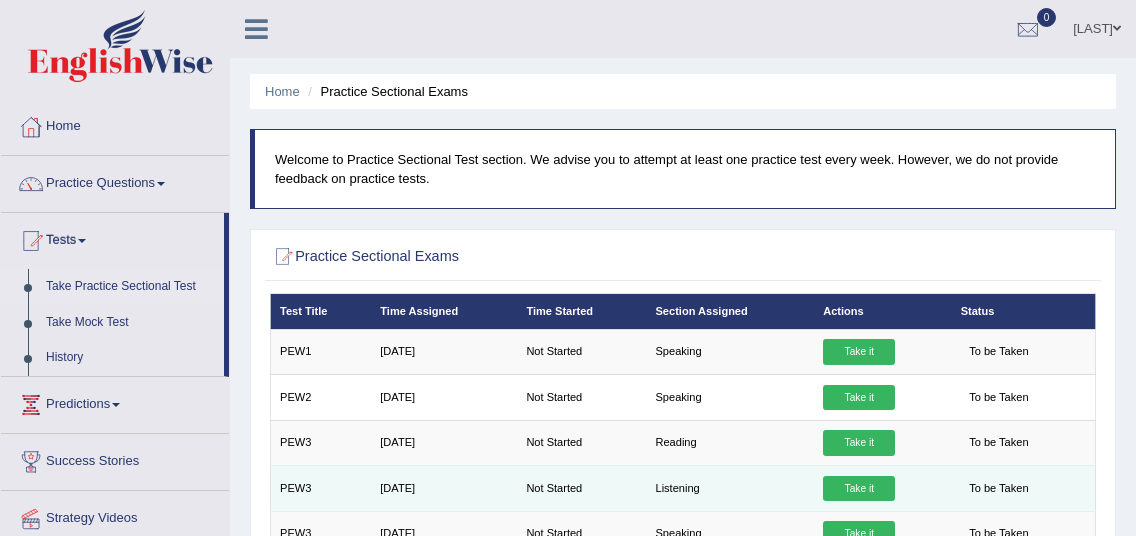 scroll, scrollTop: 0, scrollLeft: 0, axis: both 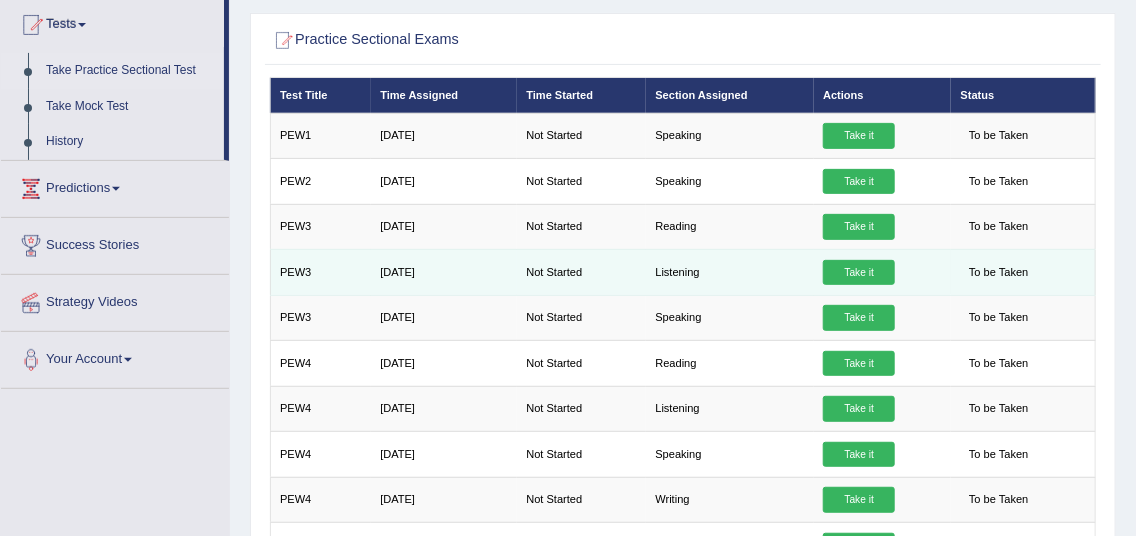 click on "Take it" at bounding box center (859, 273) 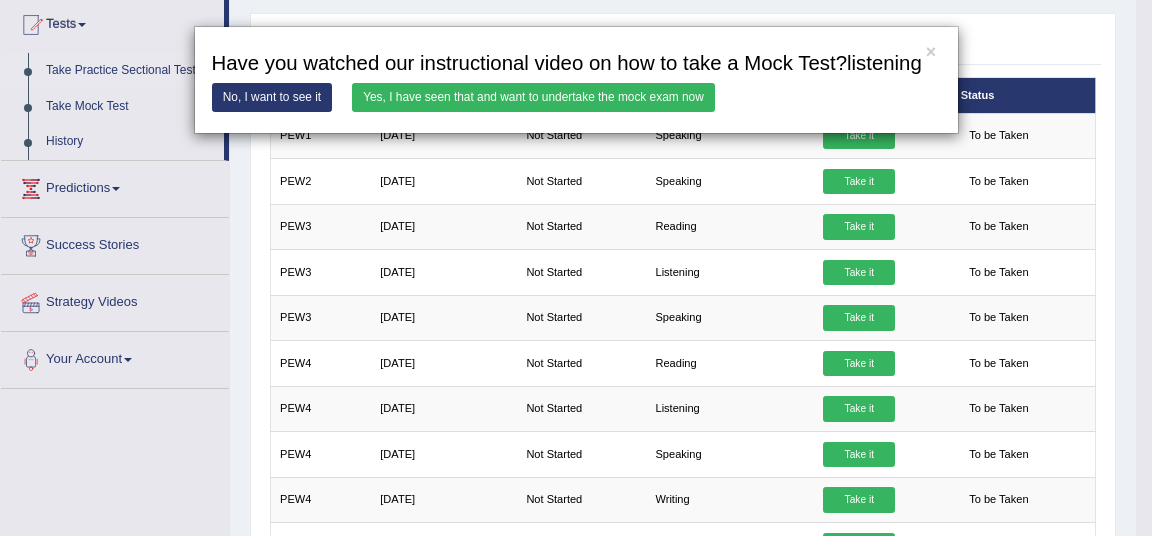 click on "Yes, I have seen that and want to undertake the mock exam now" at bounding box center [533, 97] 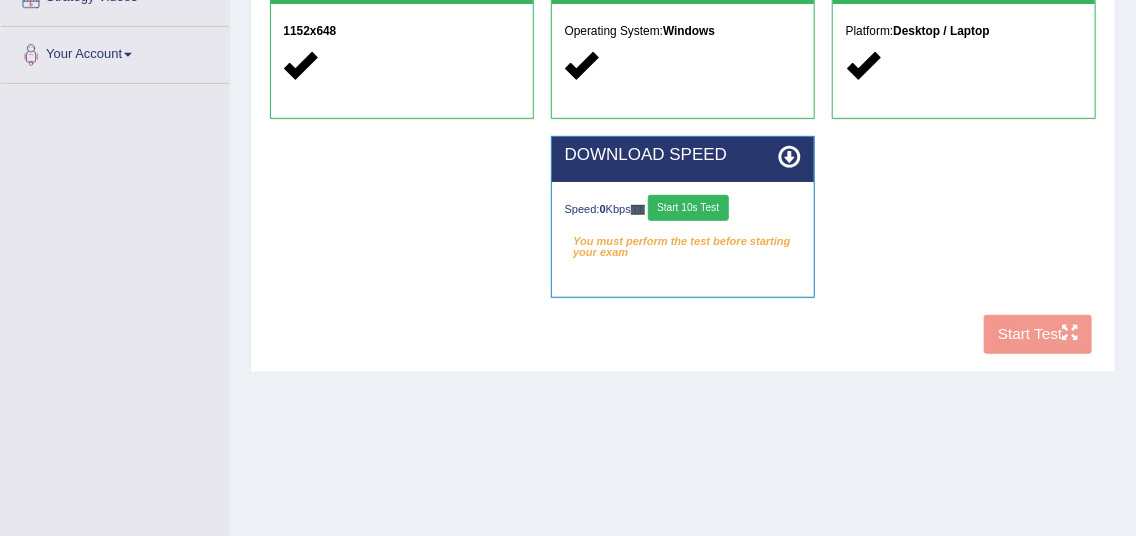 scroll, scrollTop: 432, scrollLeft: 0, axis: vertical 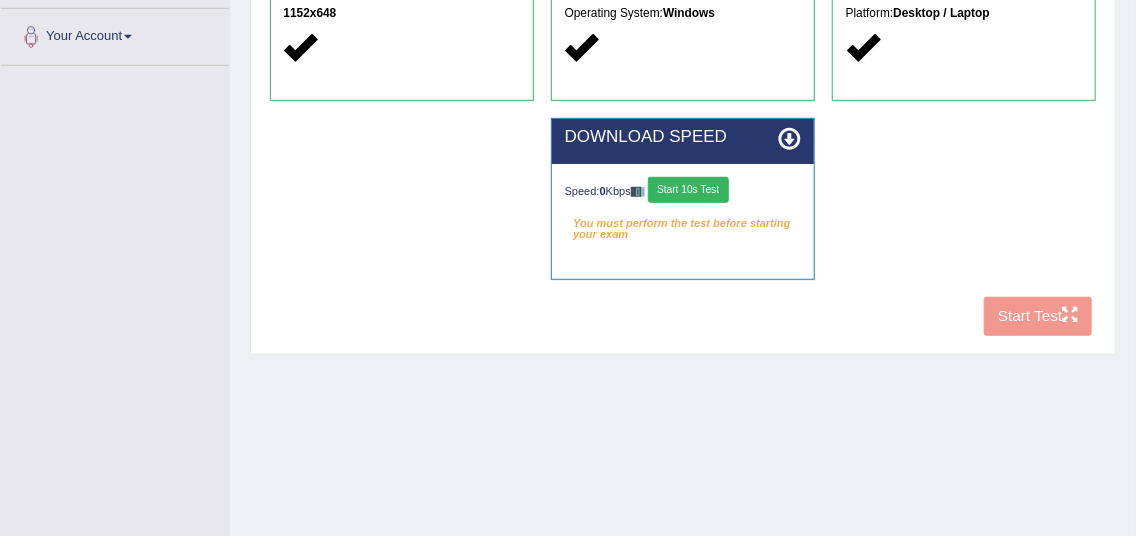 click on "Start 10s Test" at bounding box center (688, 190) 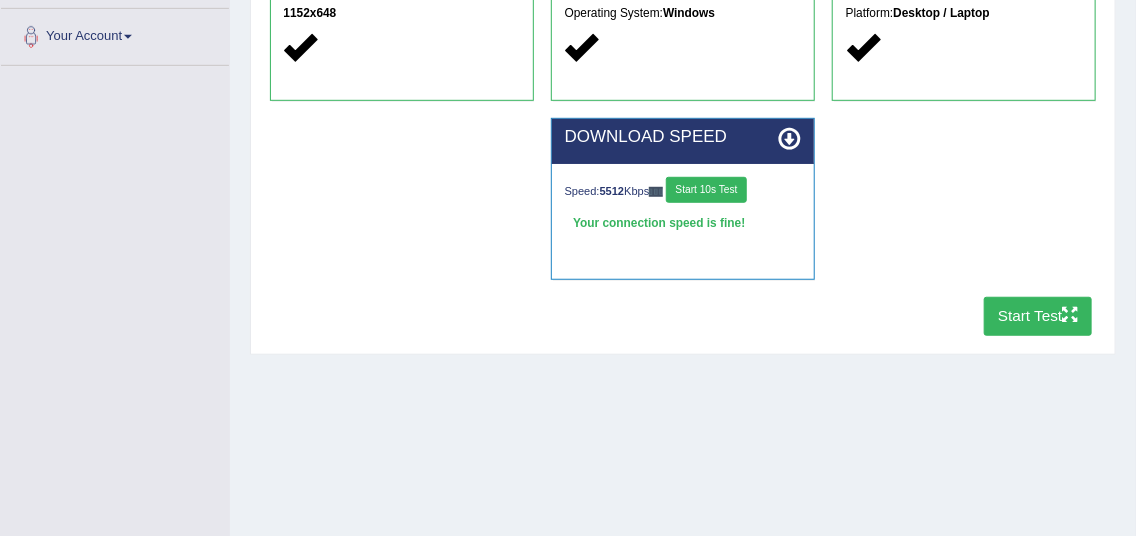 click on "Start Test" at bounding box center [1038, 316] 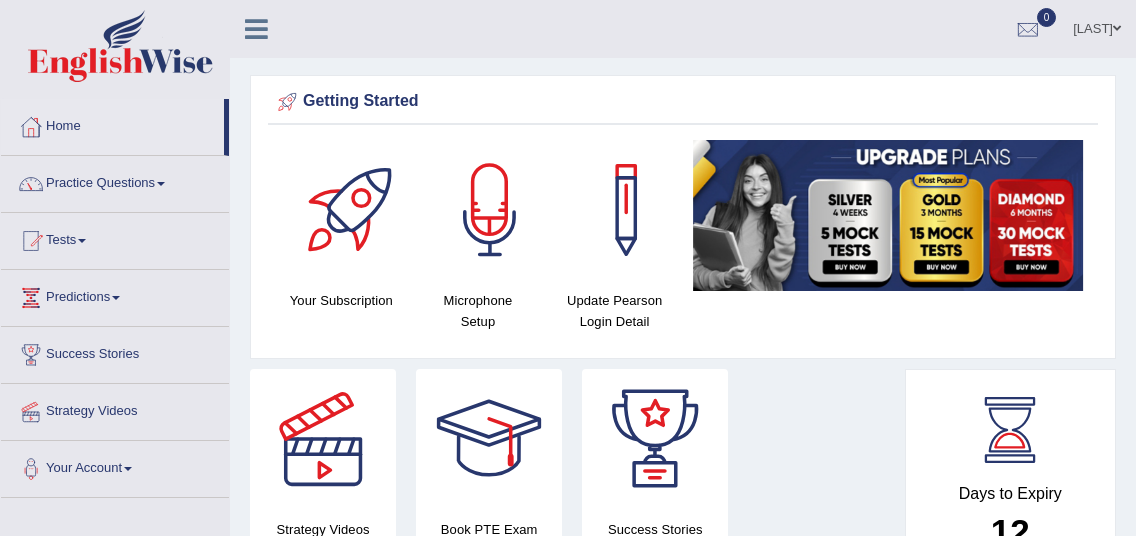 scroll, scrollTop: 0, scrollLeft: 0, axis: both 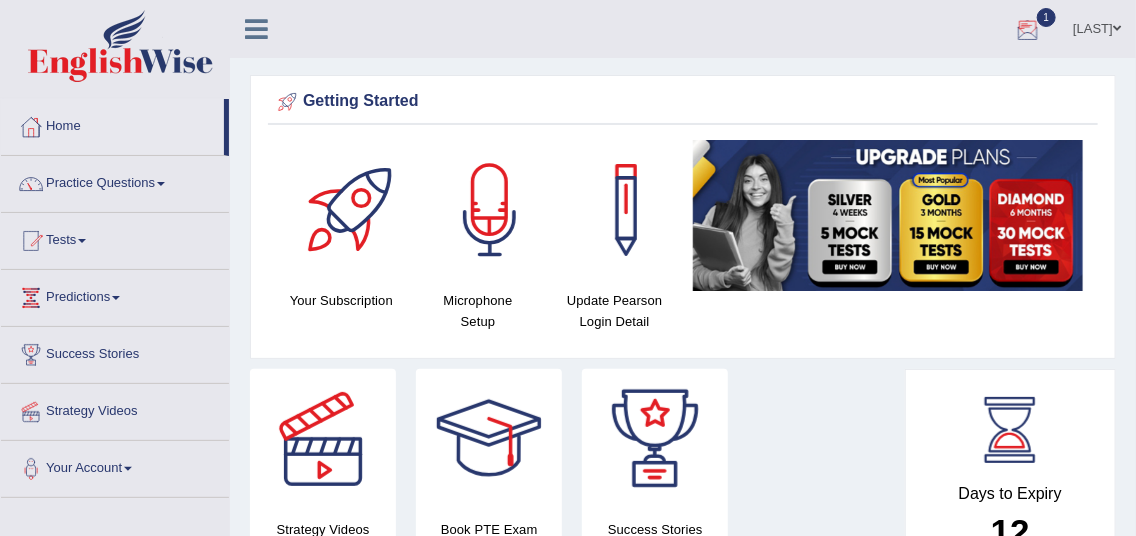 click at bounding box center [1028, 30] 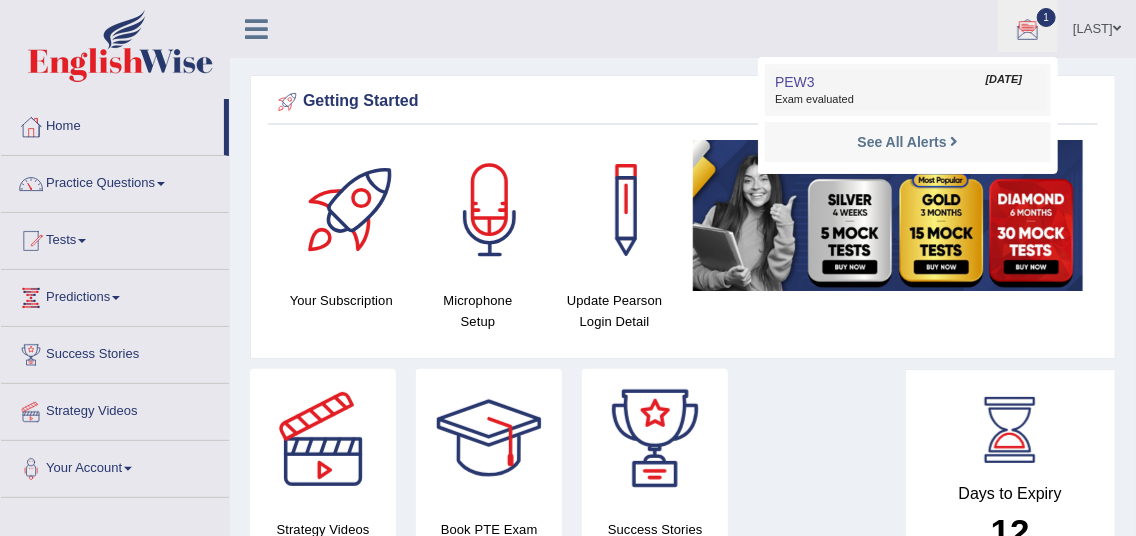 click on "PEW3
Aug 9, 2025
Exam evaluated" at bounding box center [908, 90] 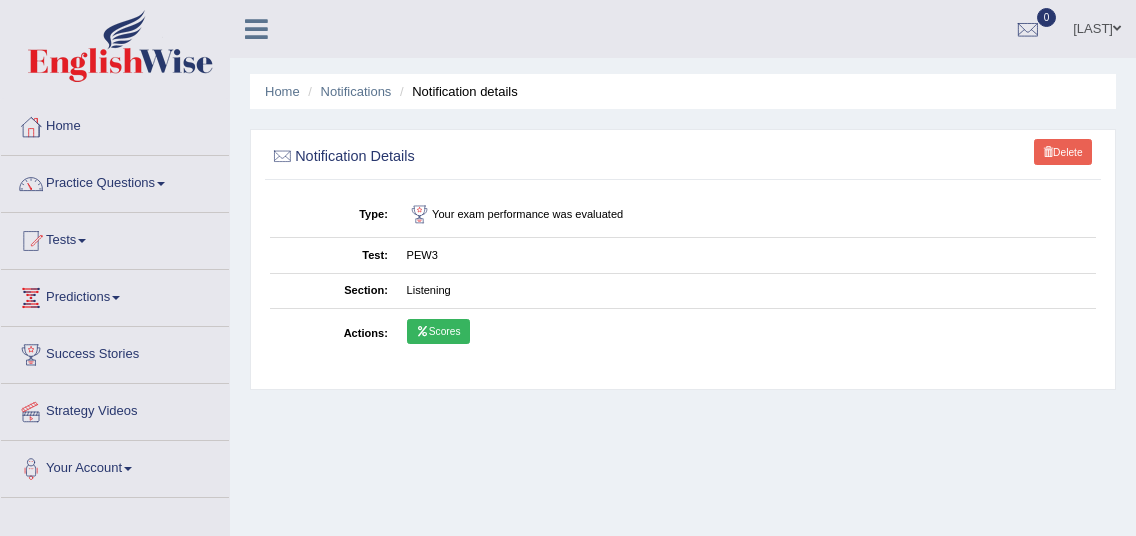 scroll, scrollTop: 0, scrollLeft: 0, axis: both 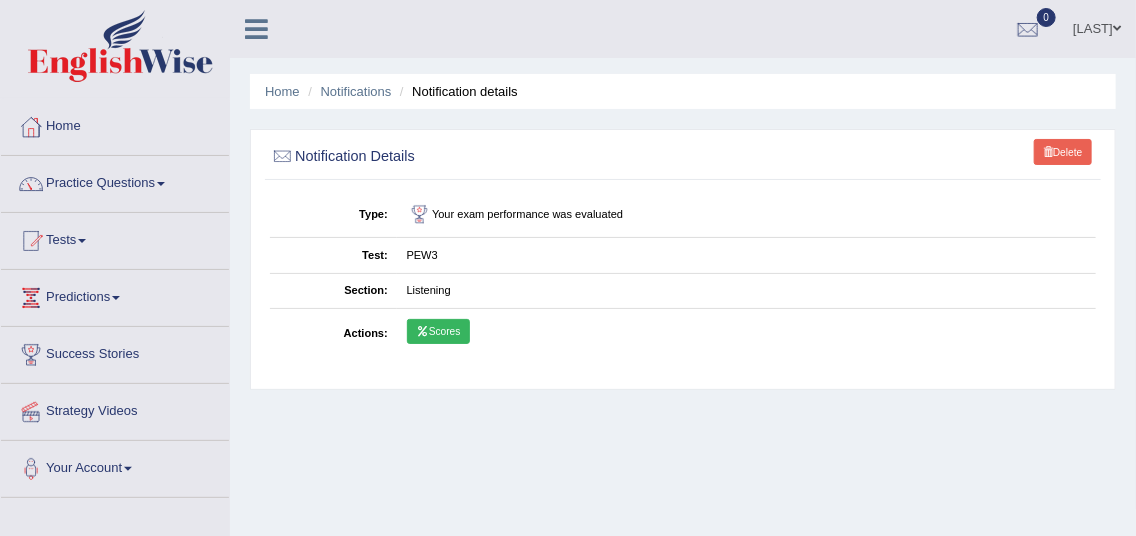 click on "Scores" at bounding box center (438, 332) 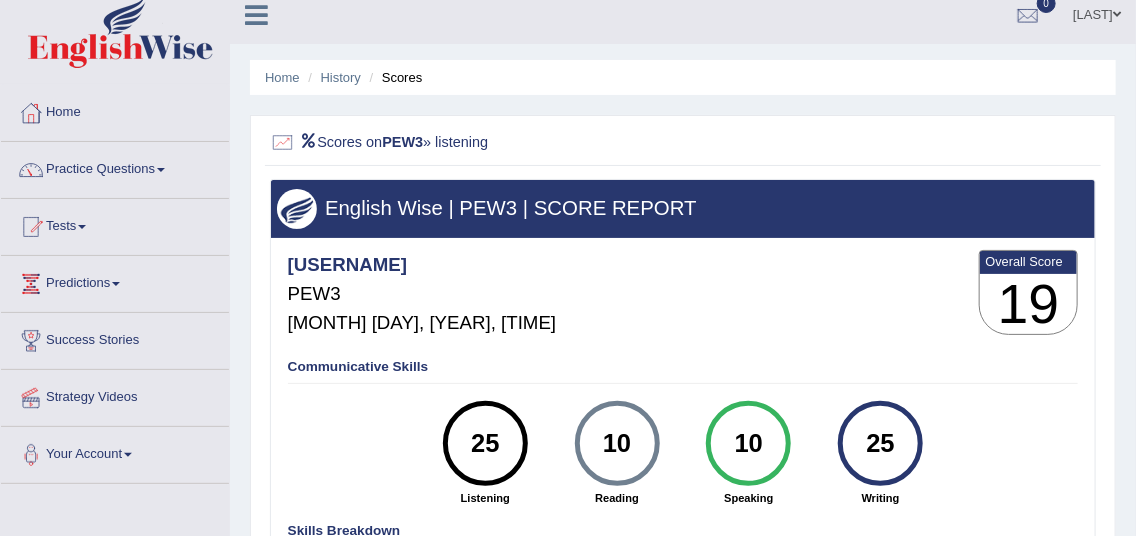 scroll, scrollTop: 0, scrollLeft: 0, axis: both 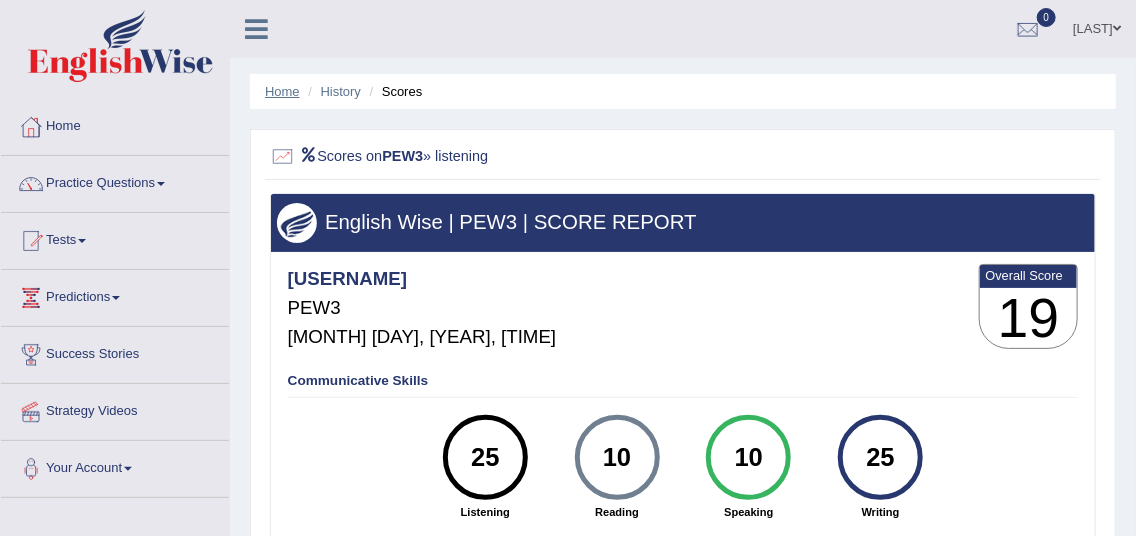 click on "Home" at bounding box center [282, 91] 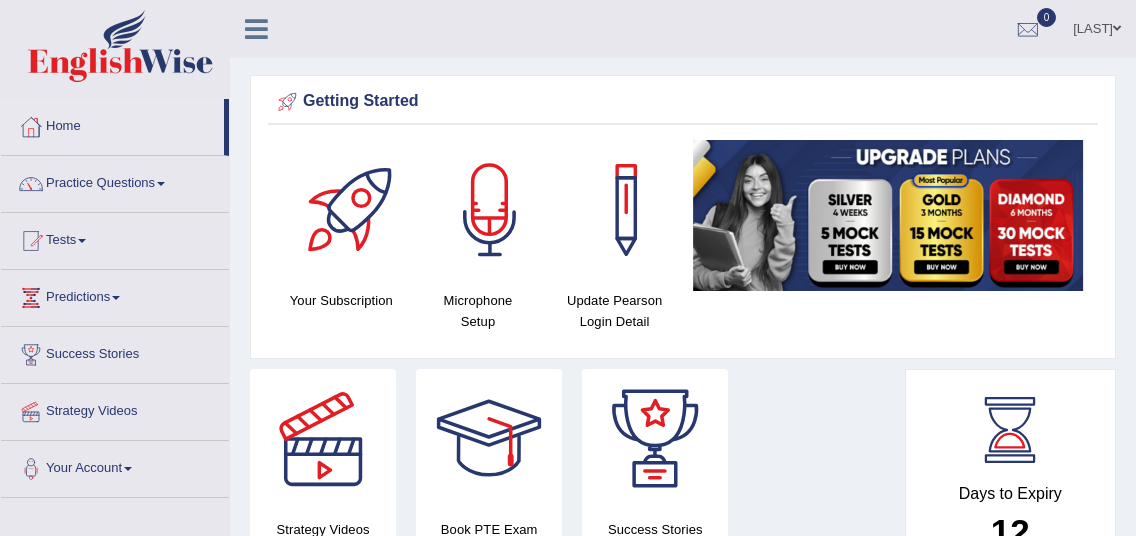 scroll, scrollTop: 0, scrollLeft: 0, axis: both 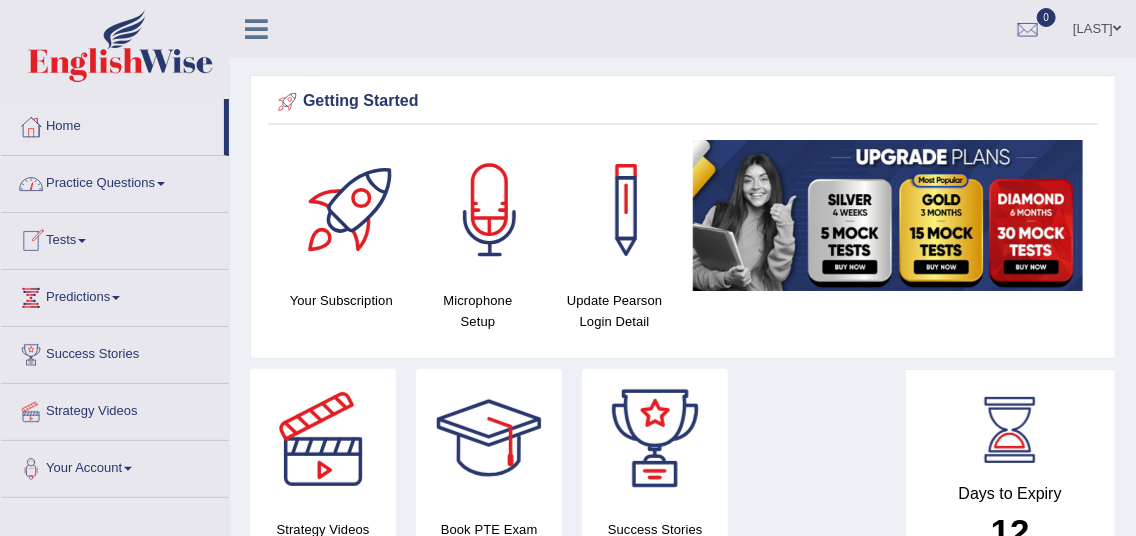 click on "Tests" at bounding box center (115, 238) 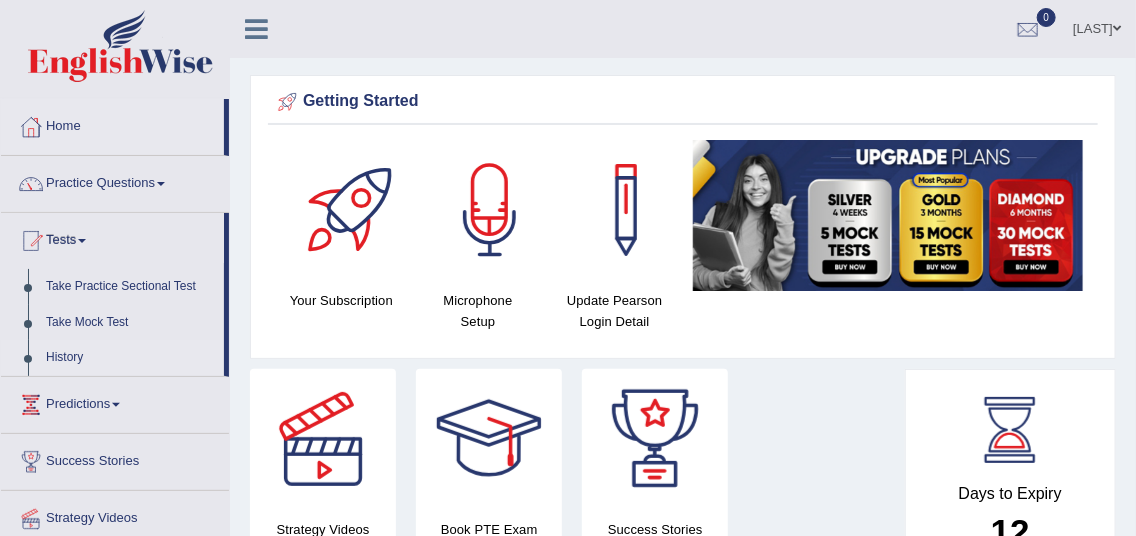 click on "History" at bounding box center [130, 358] 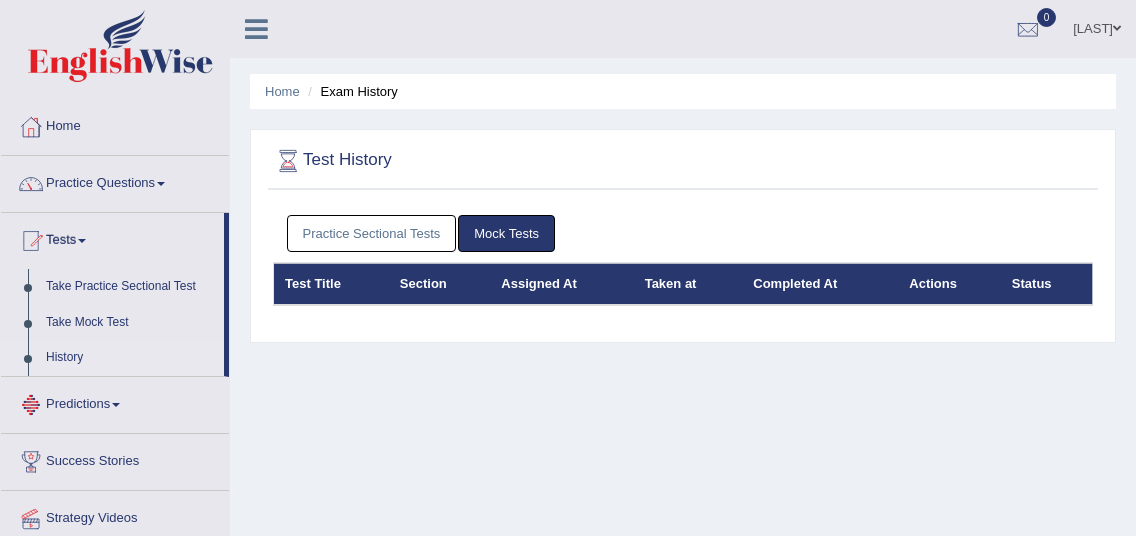 scroll, scrollTop: 0, scrollLeft: 0, axis: both 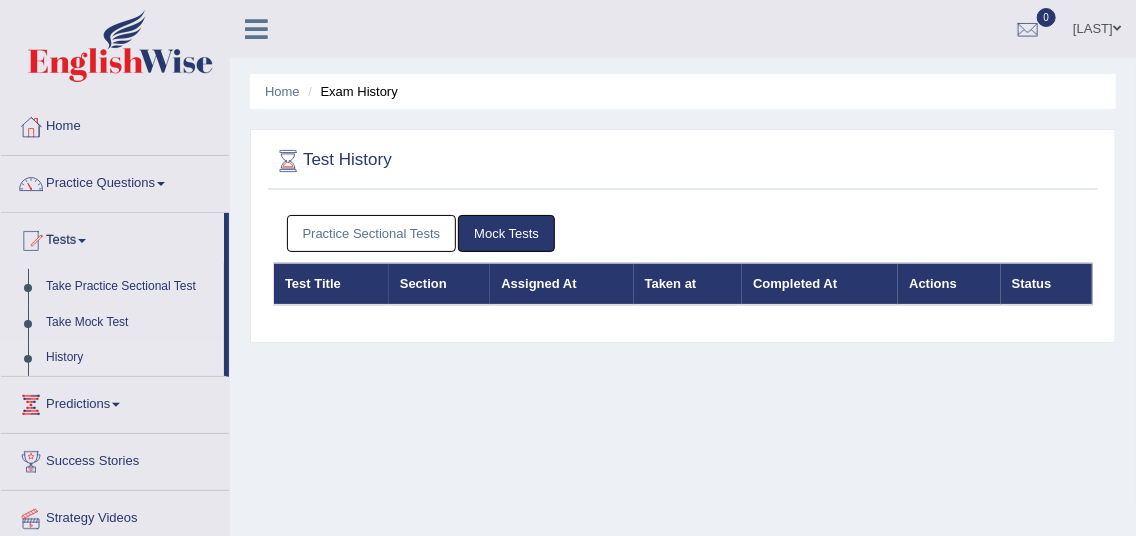 click on "Practice Sectional Tests" at bounding box center [372, 233] 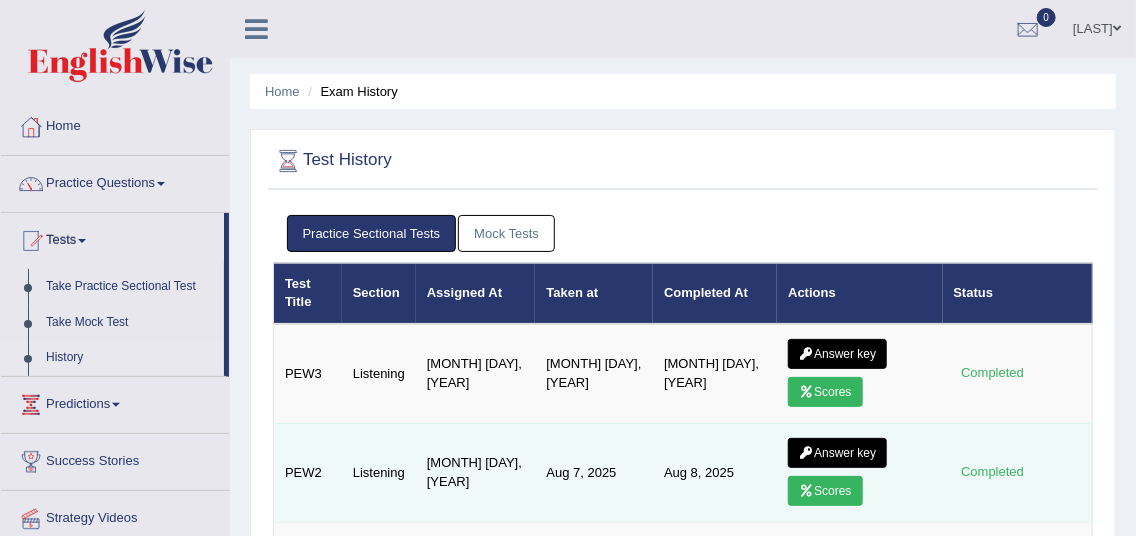 click on "Scores" at bounding box center [825, 491] 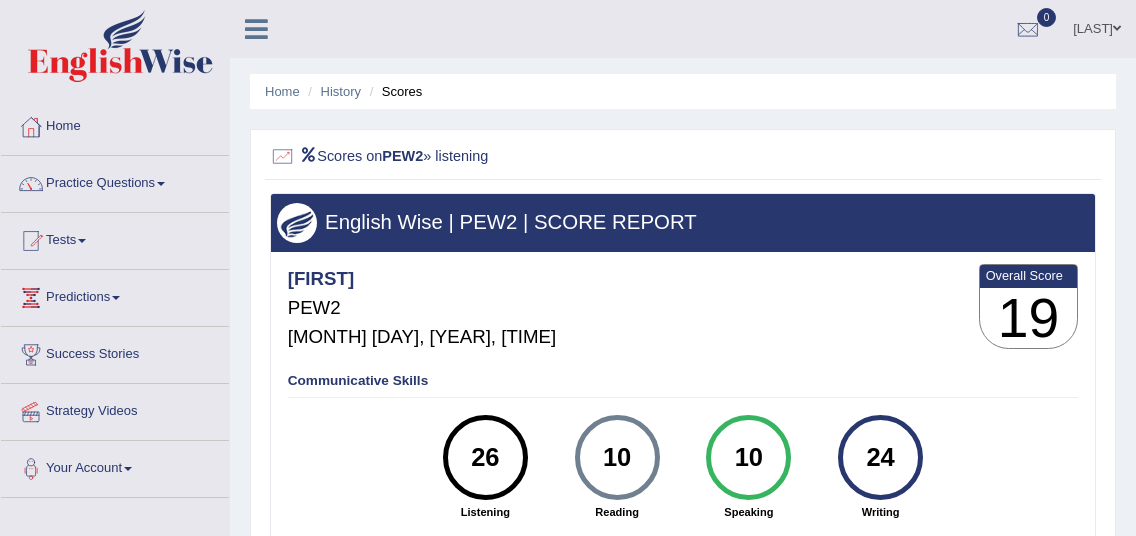scroll, scrollTop: 0, scrollLeft: 0, axis: both 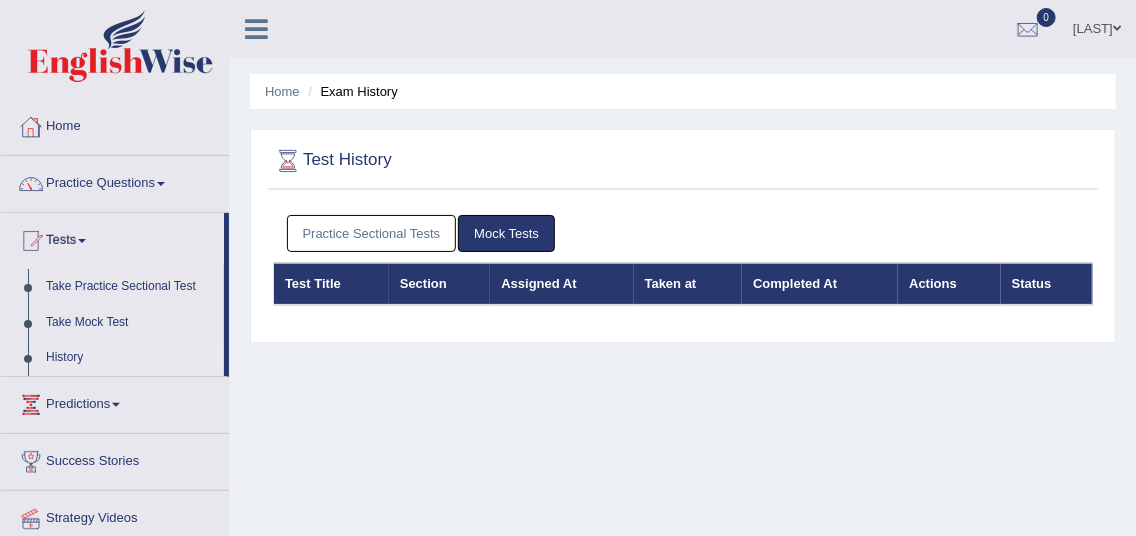 click on "Practice Sectional Tests" at bounding box center [372, 233] 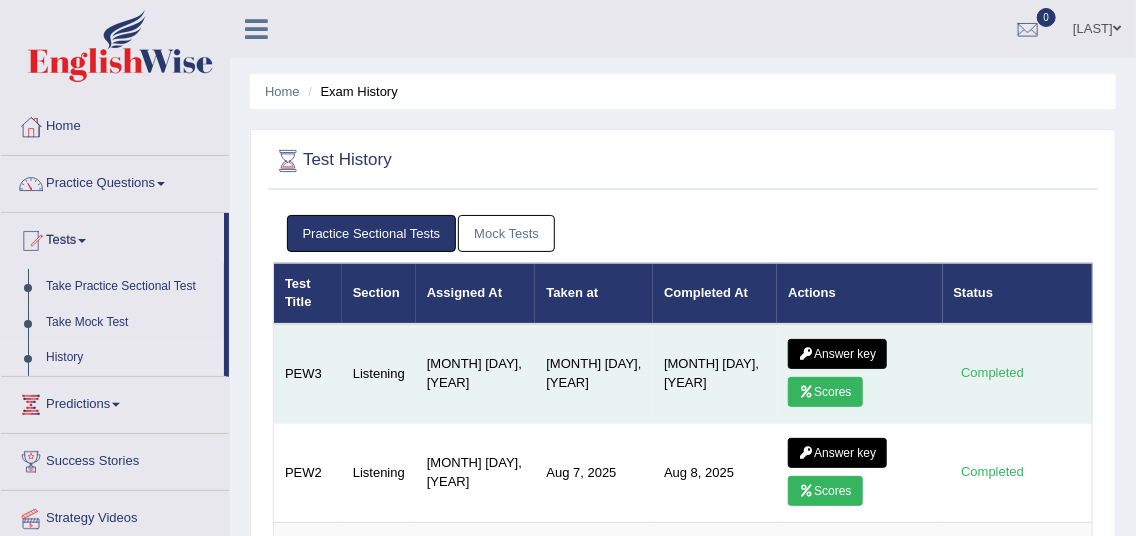 click on "Scores" at bounding box center [825, 392] 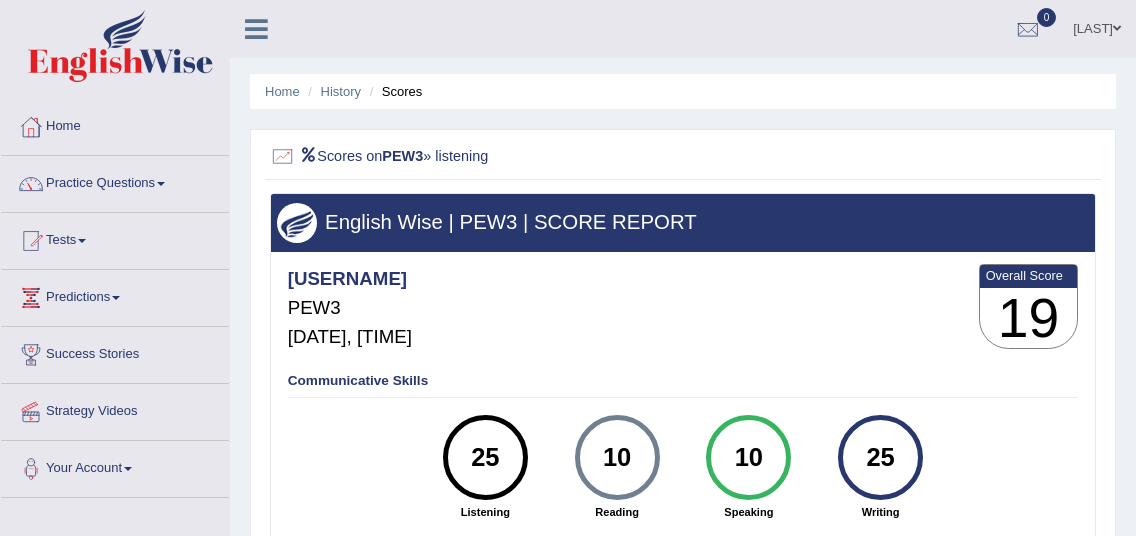 scroll, scrollTop: 0, scrollLeft: 0, axis: both 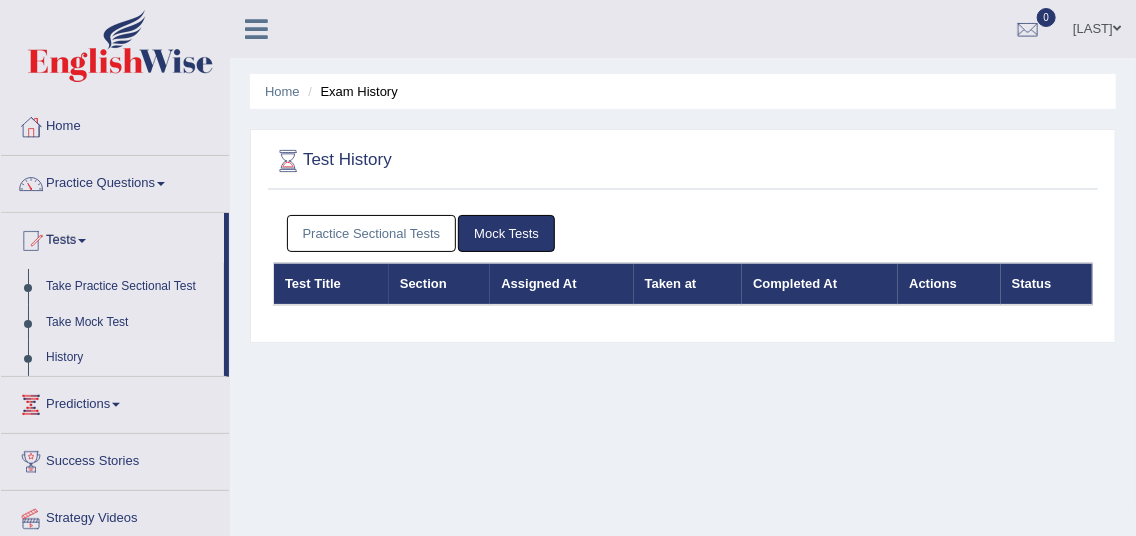 click on "Practice Sectional Tests" at bounding box center [372, 233] 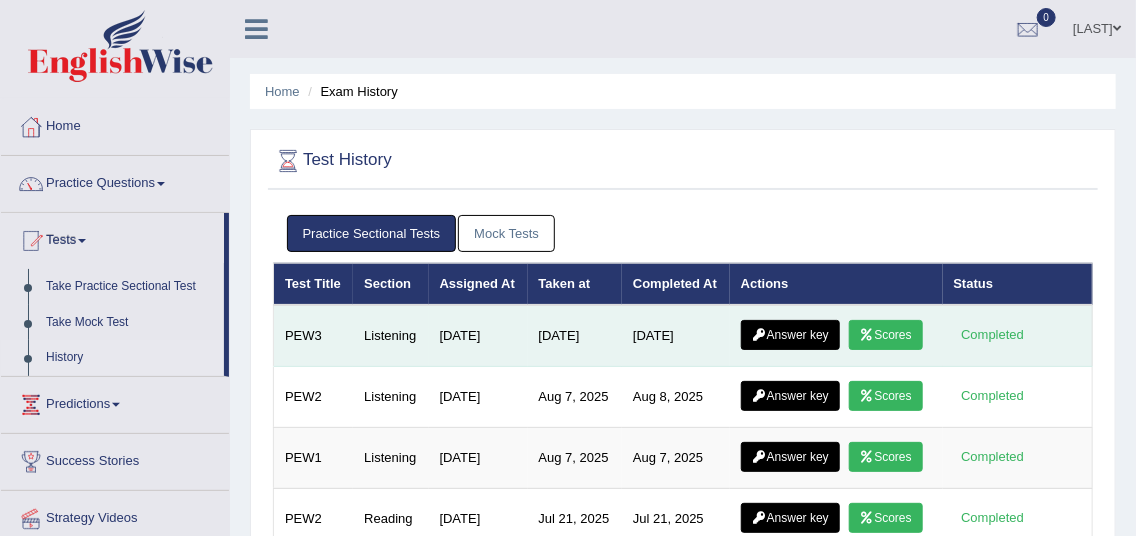 click on "Answer key" at bounding box center [790, 335] 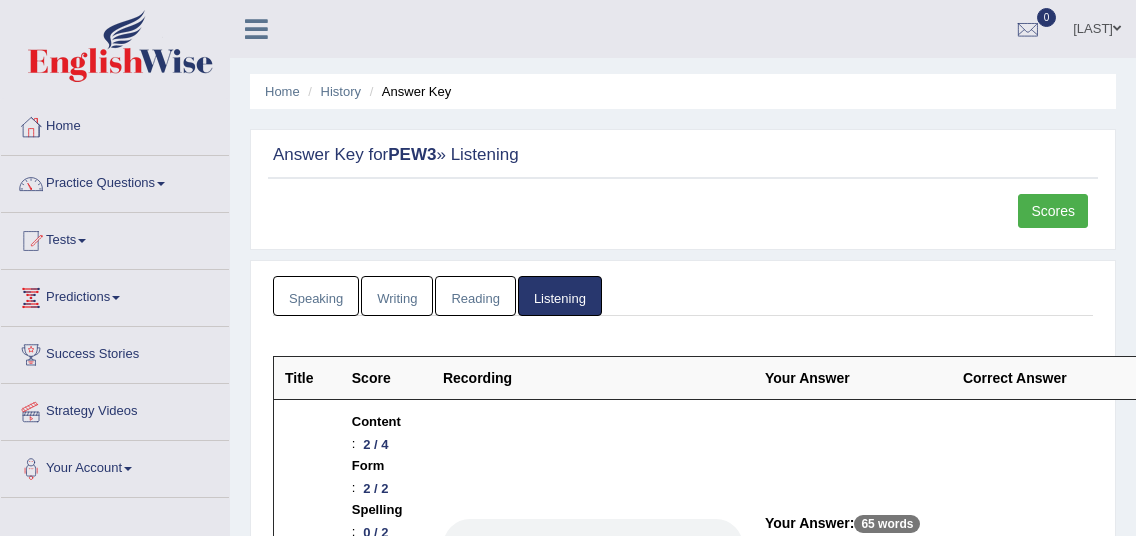 scroll, scrollTop: 0, scrollLeft: 0, axis: both 